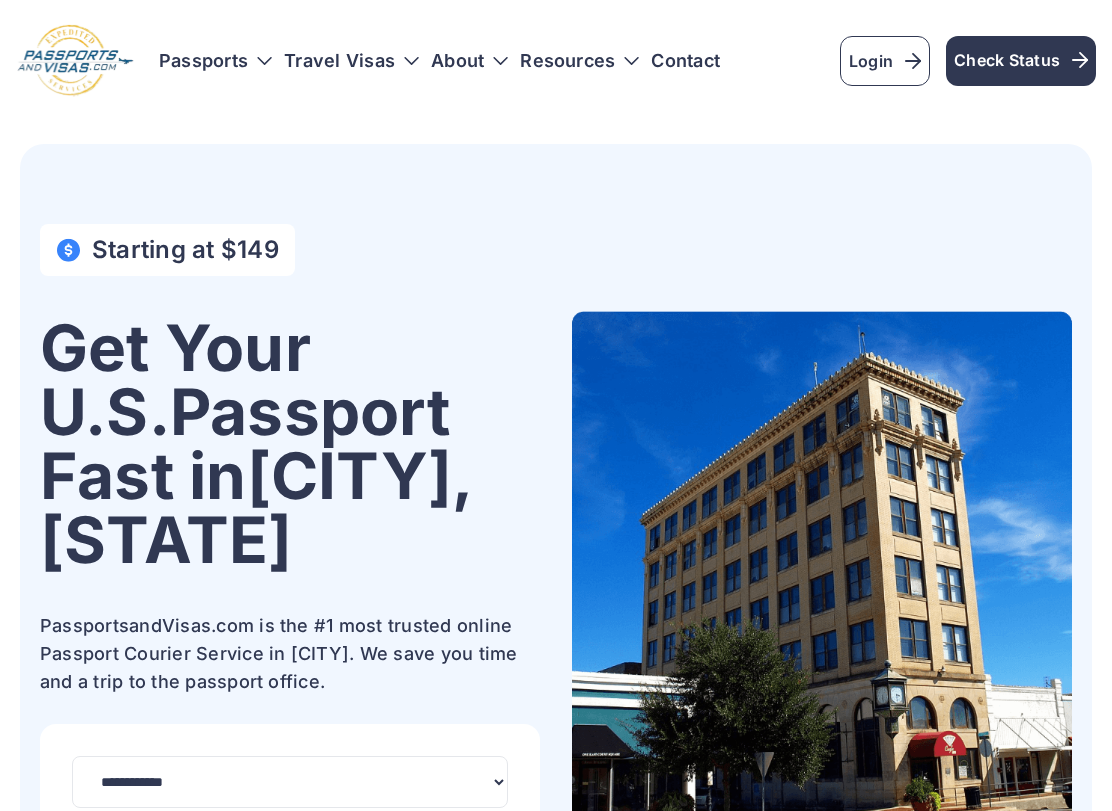 scroll, scrollTop: 0, scrollLeft: 0, axis: both 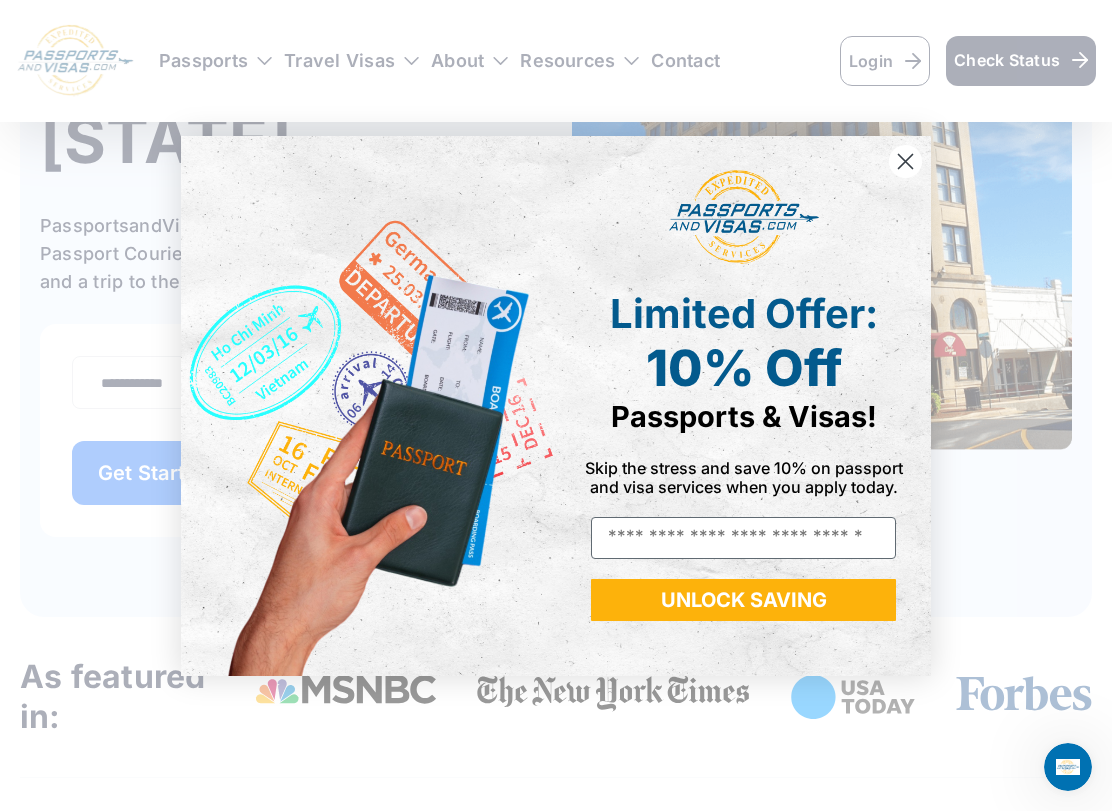 click 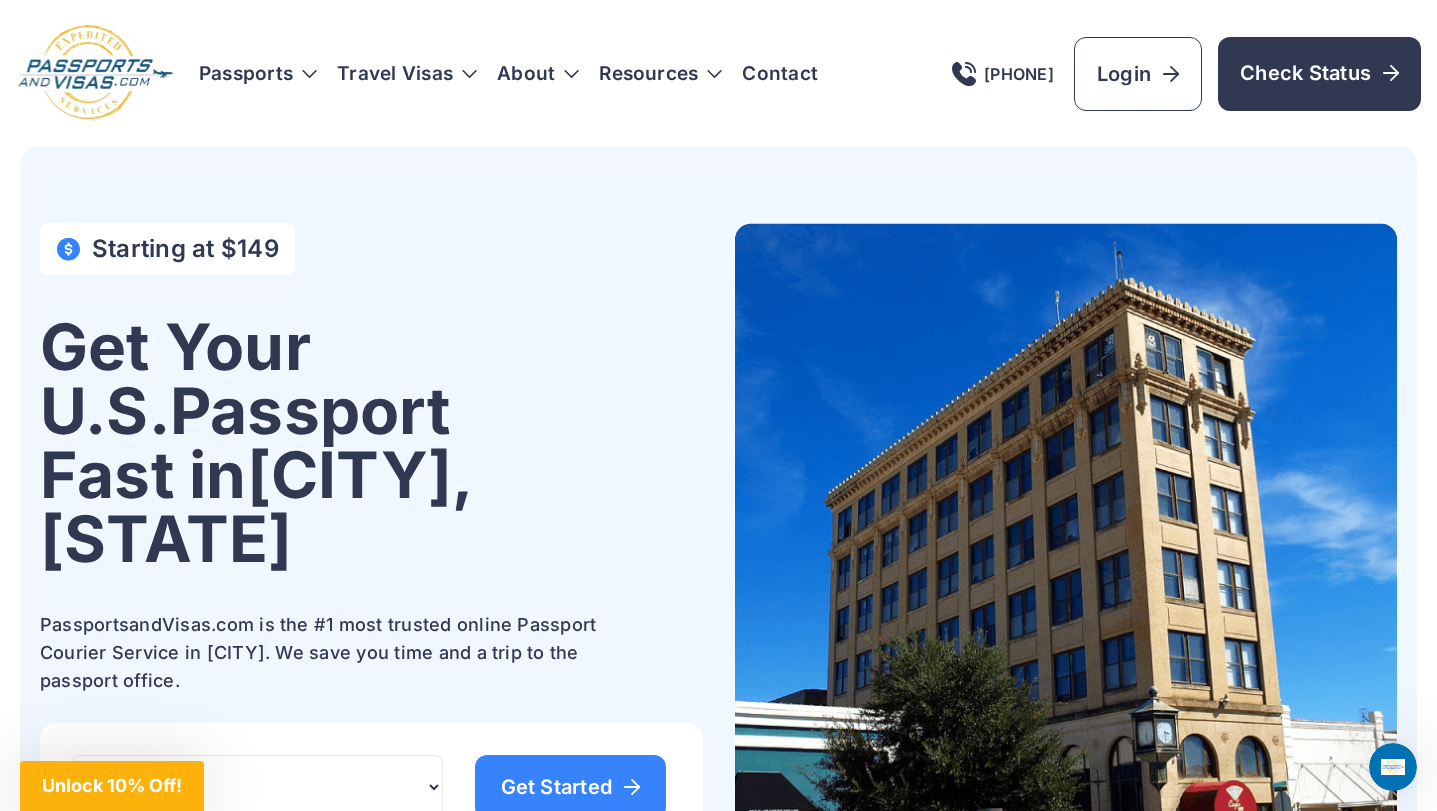scroll, scrollTop: 0, scrollLeft: 0, axis: both 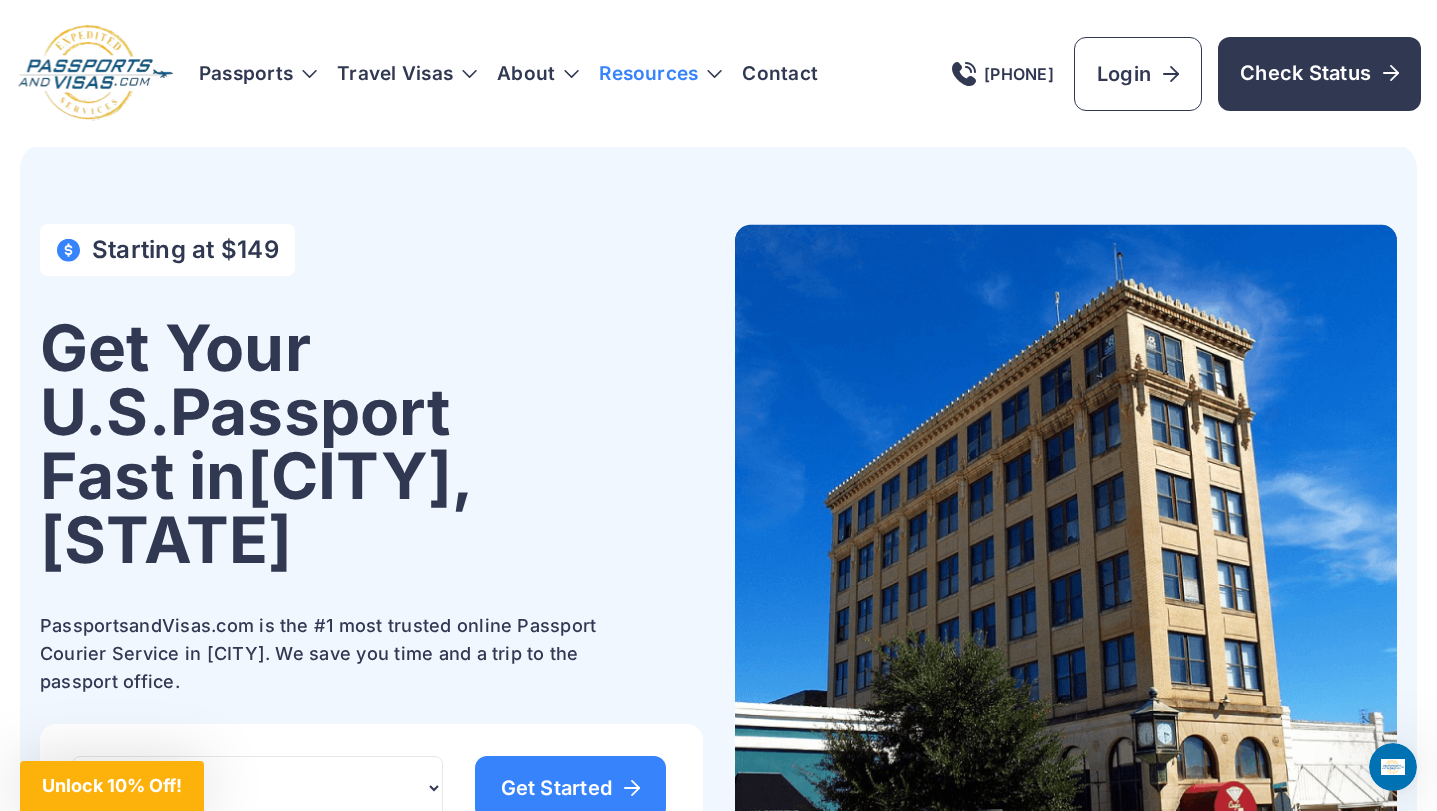click on "Resources" at bounding box center (660, 74) 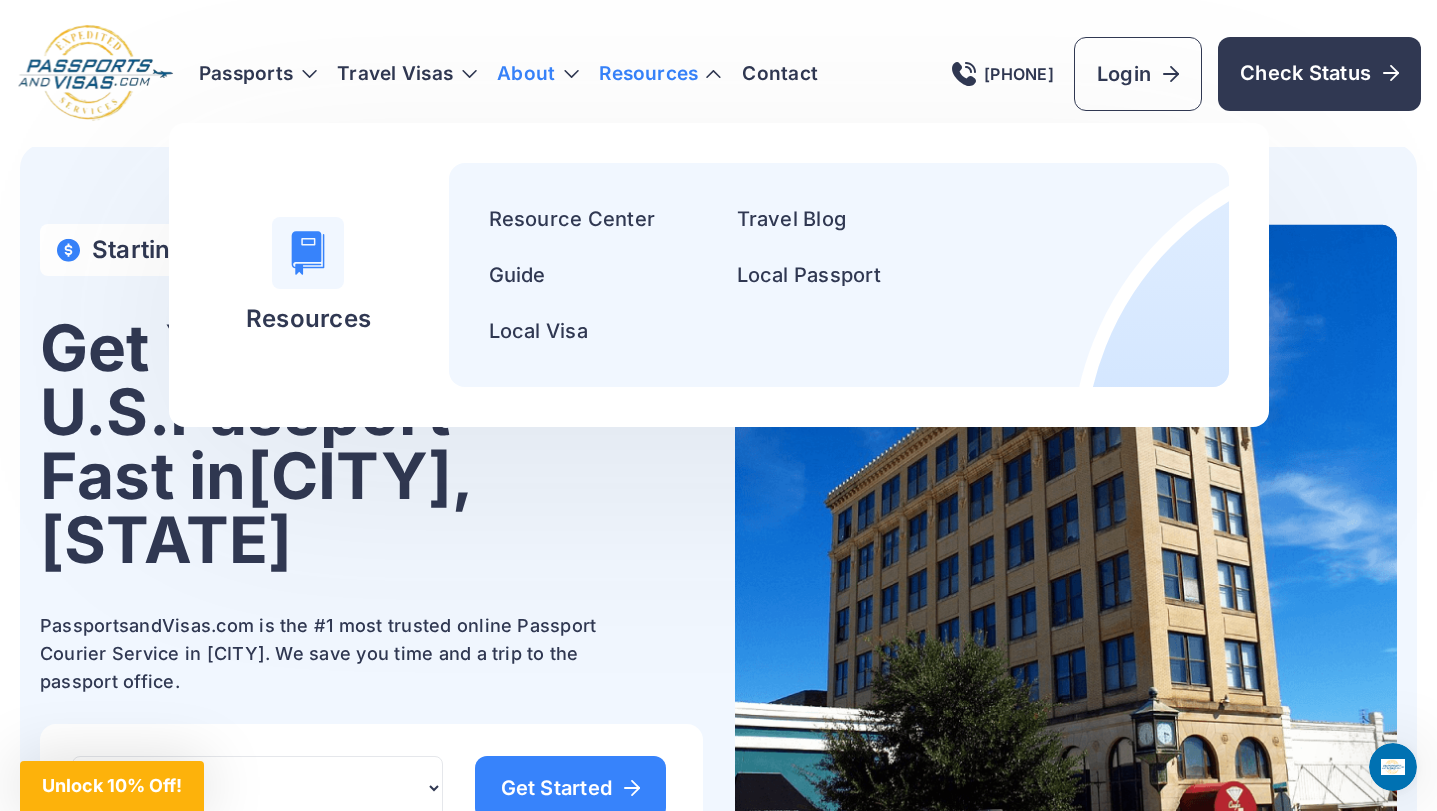 click on "About" at bounding box center [538, 74] 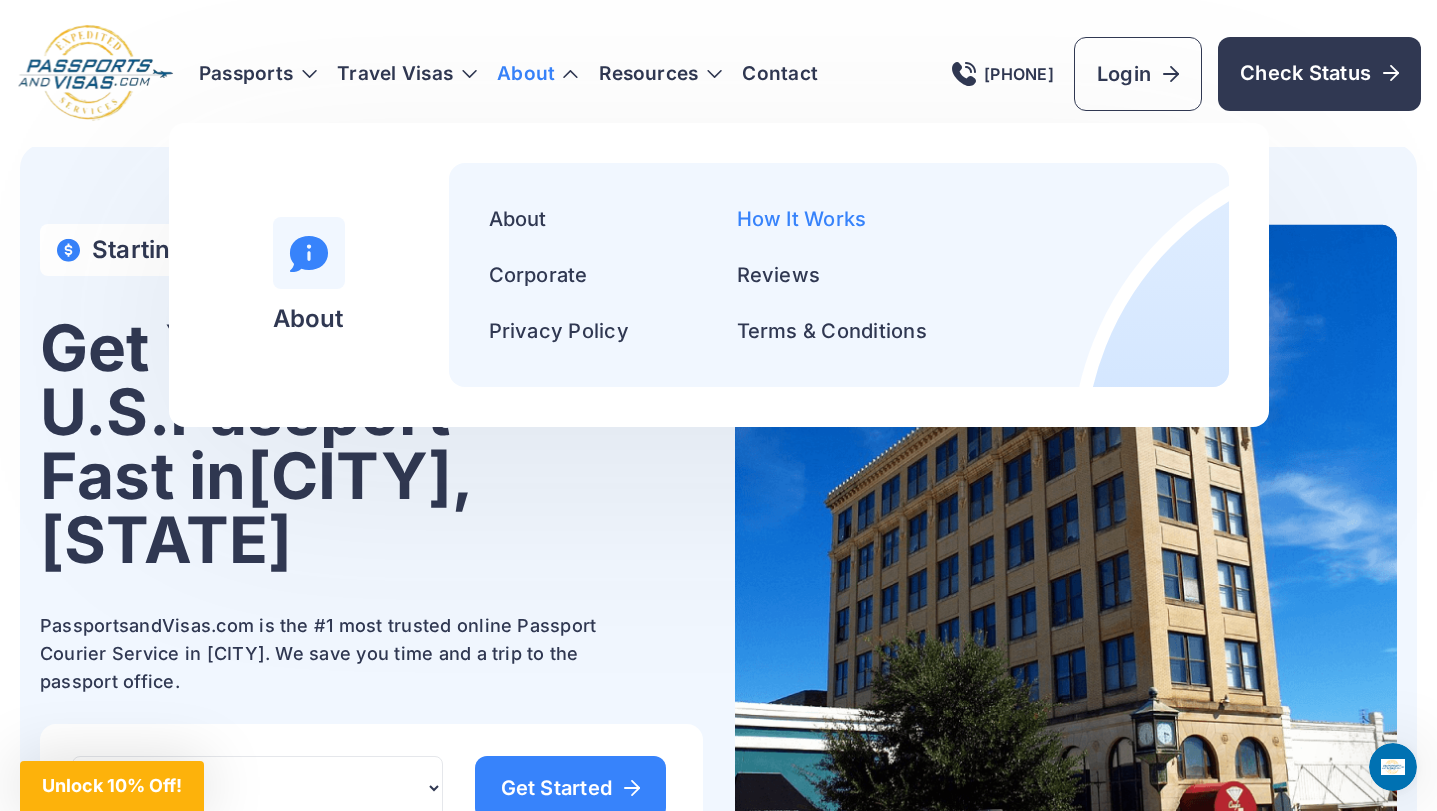 click on "How It Works" at bounding box center [802, 219] 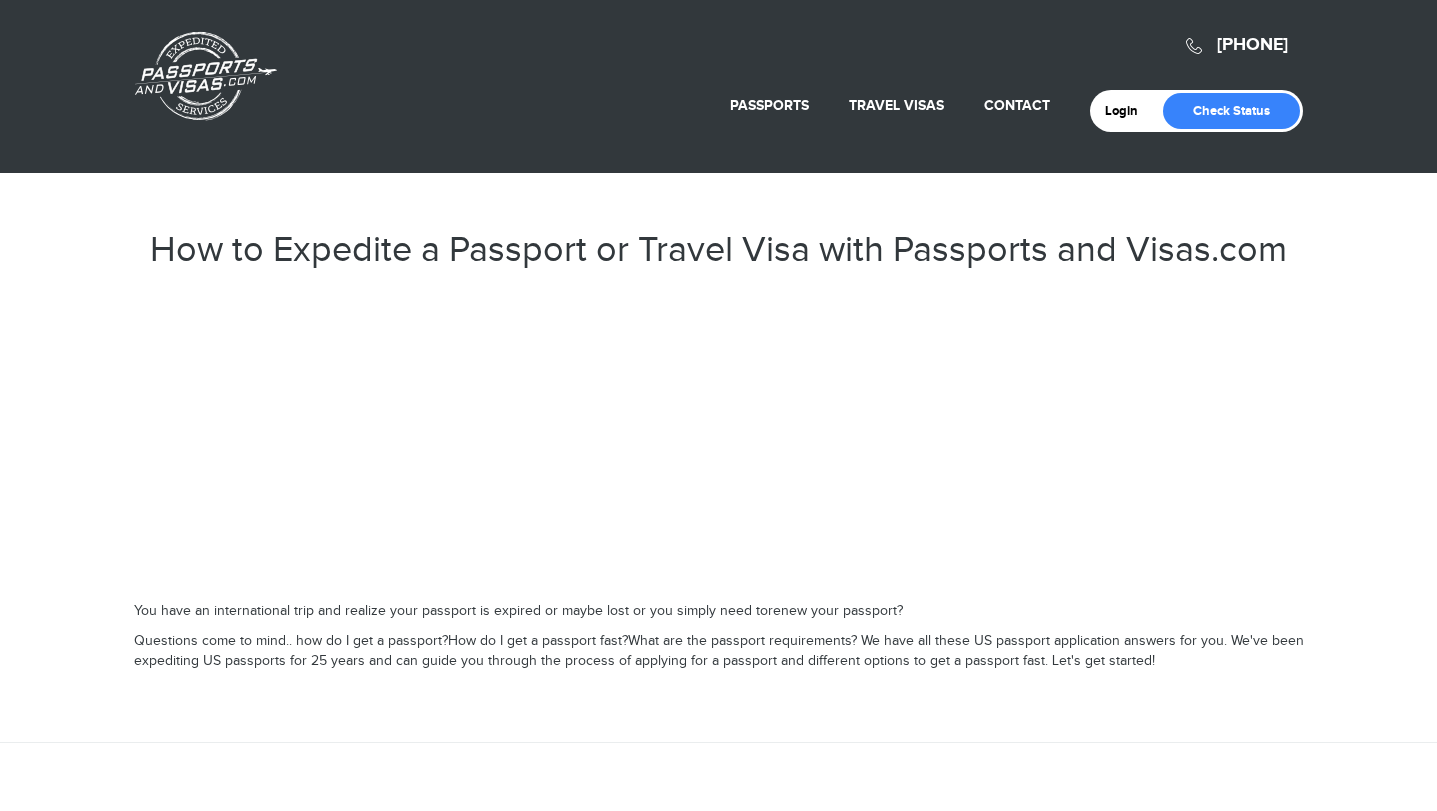 scroll, scrollTop: 0, scrollLeft: 0, axis: both 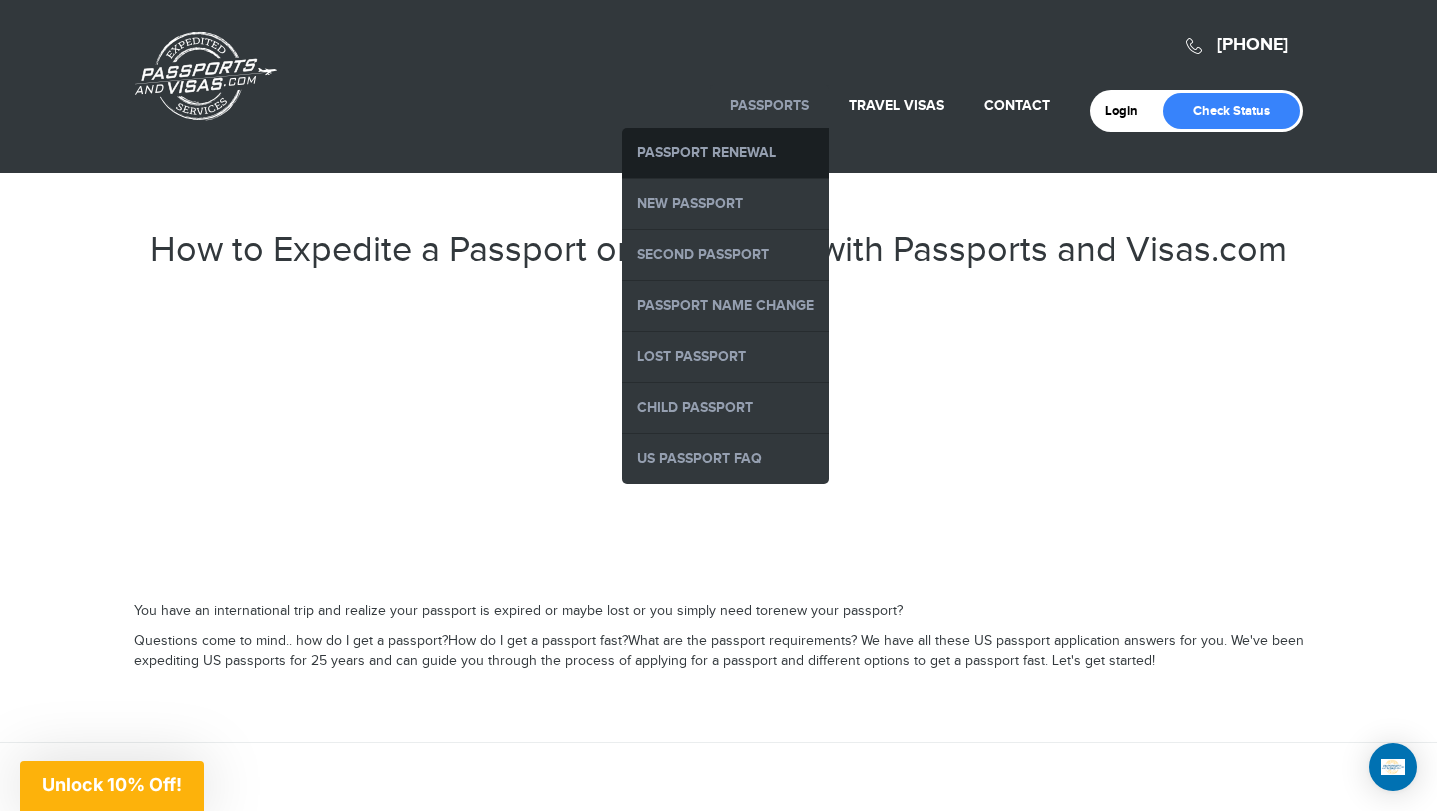 click on "Passport Renewal" at bounding box center [725, 153] 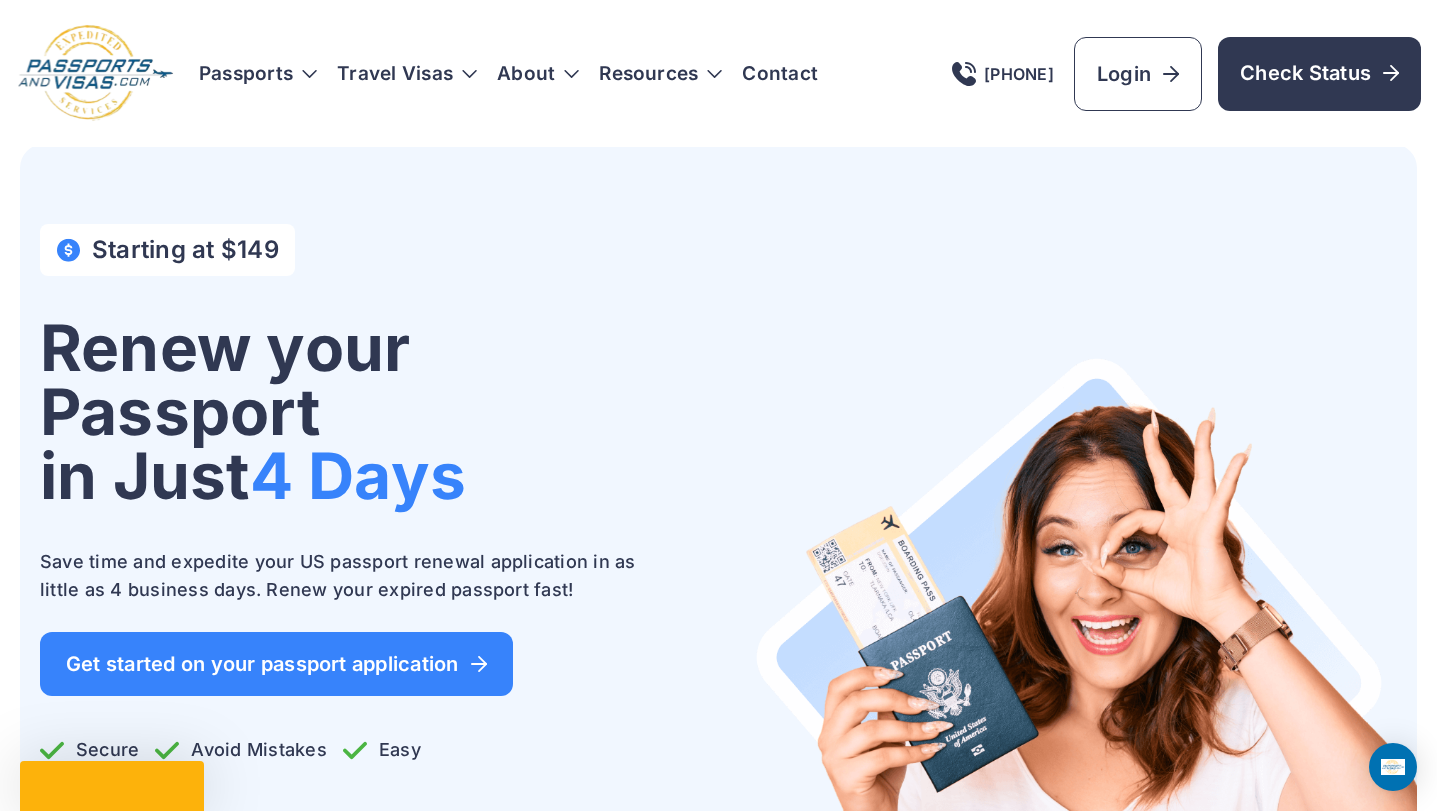 scroll, scrollTop: 0, scrollLeft: 0, axis: both 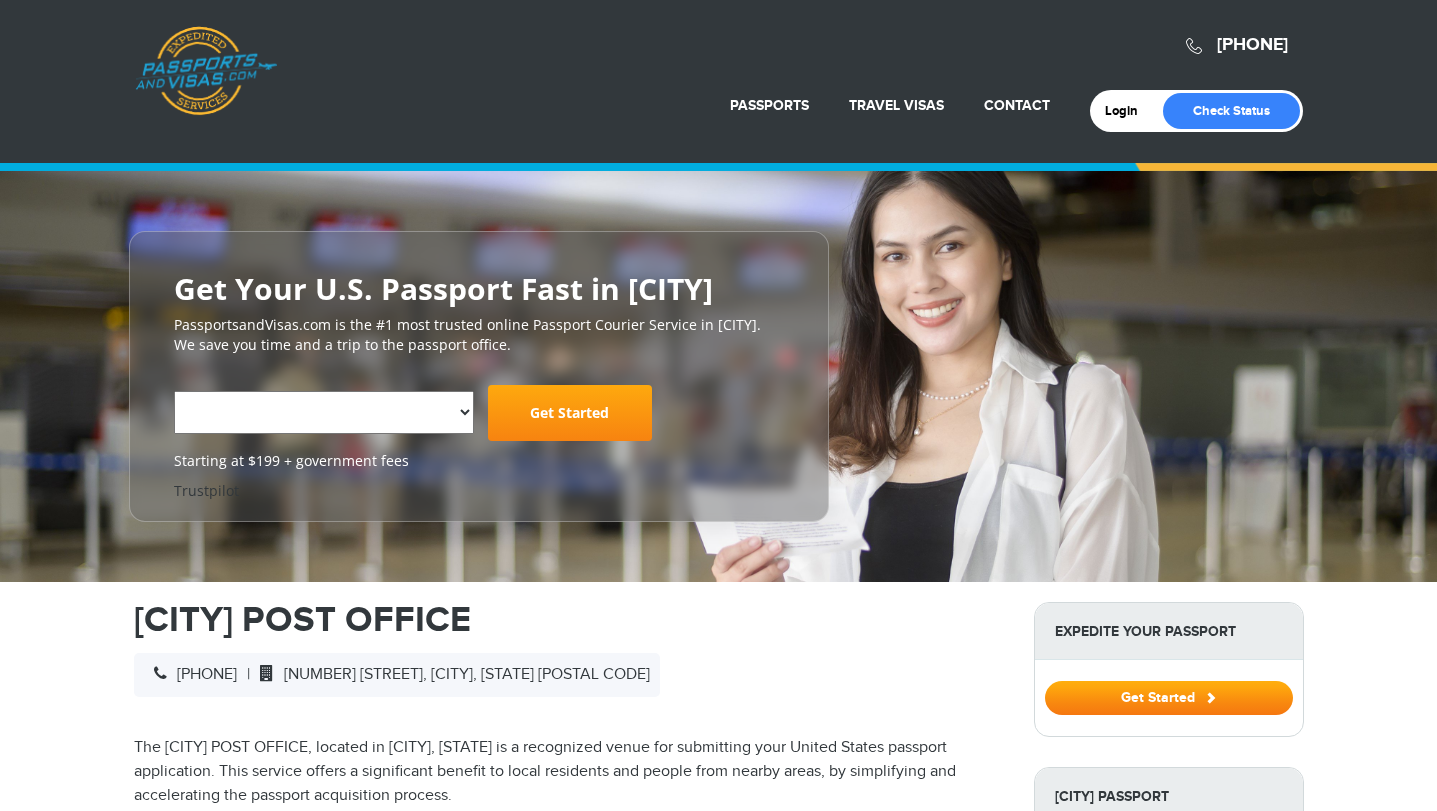 select on "**********" 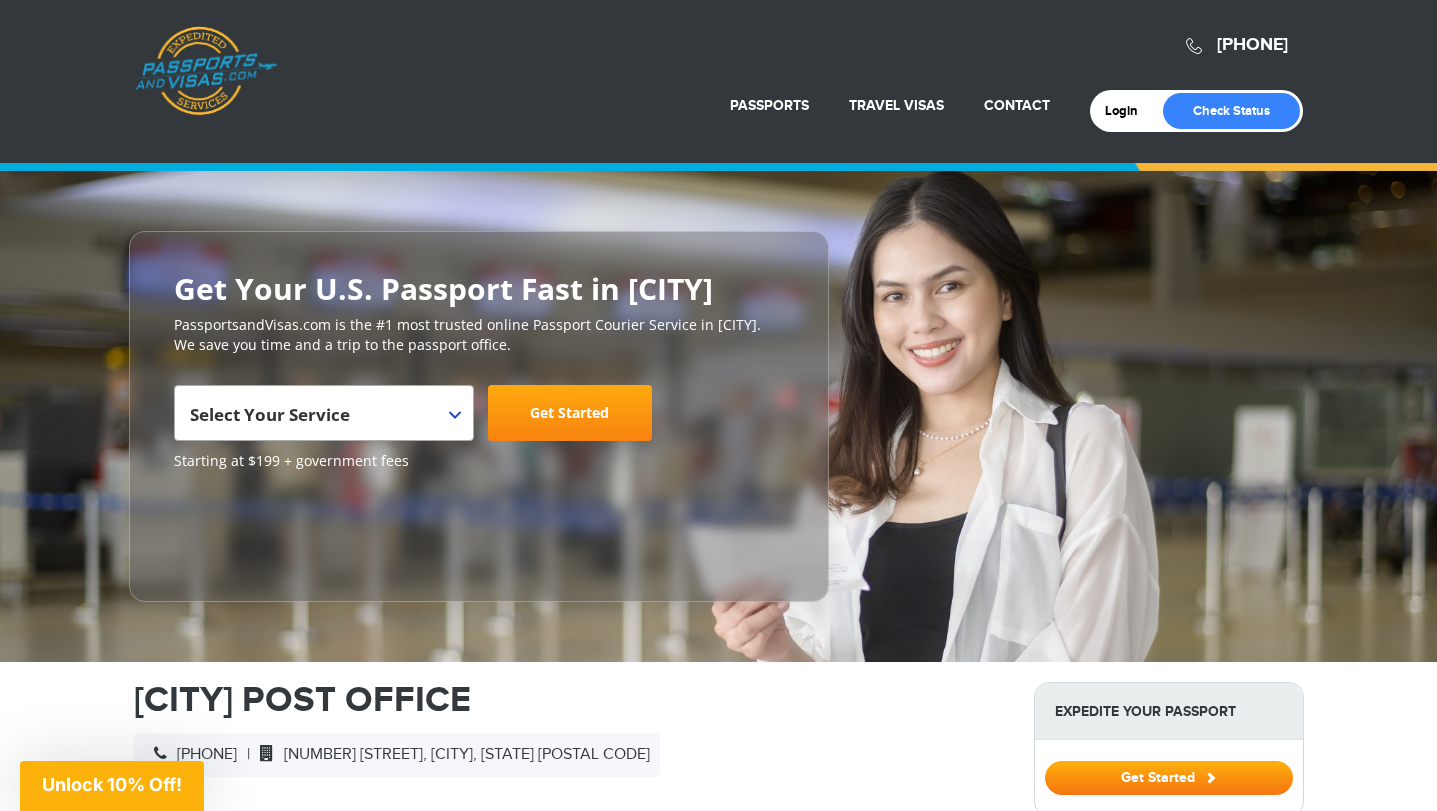 scroll, scrollTop: 0, scrollLeft: 0, axis: both 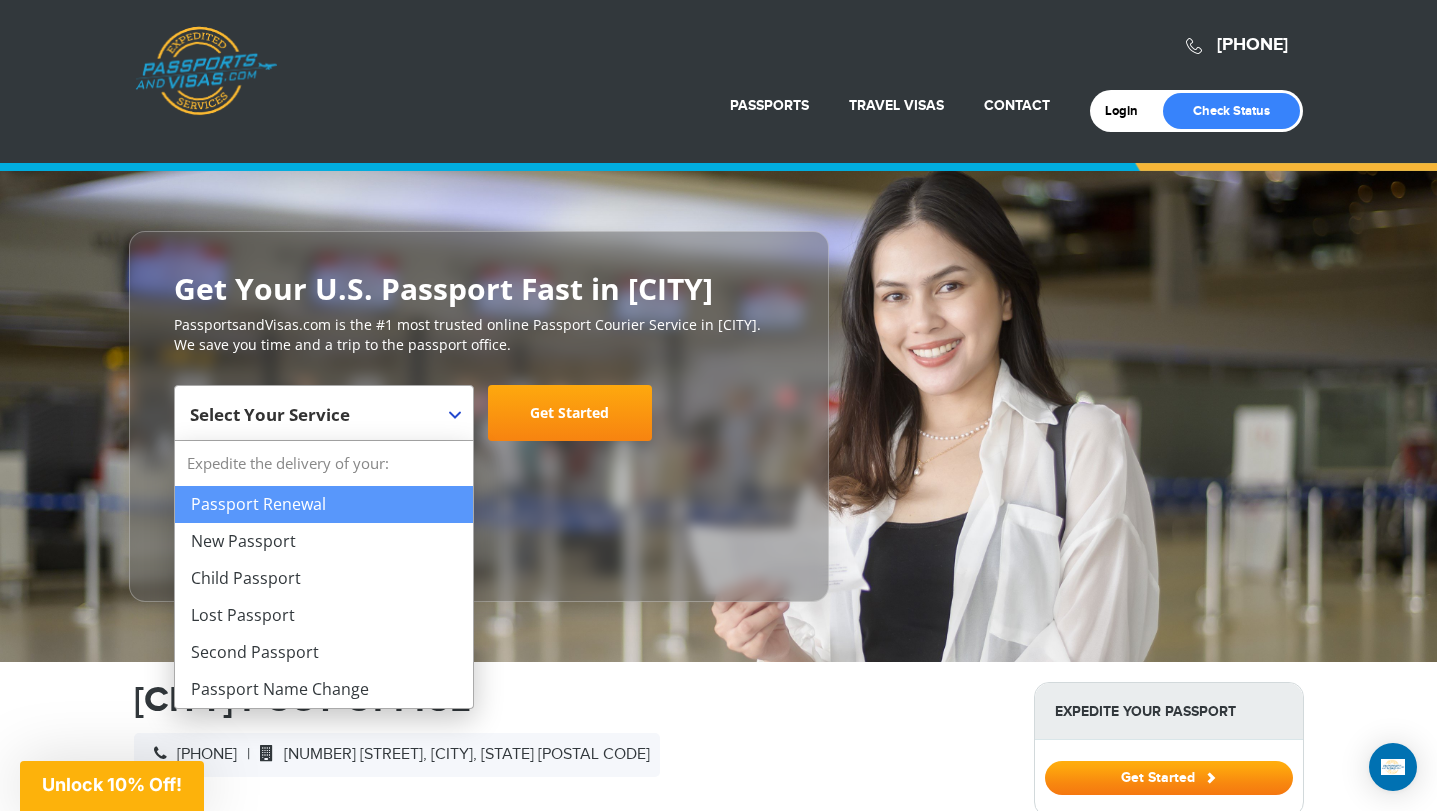 click at bounding box center (455, 415) 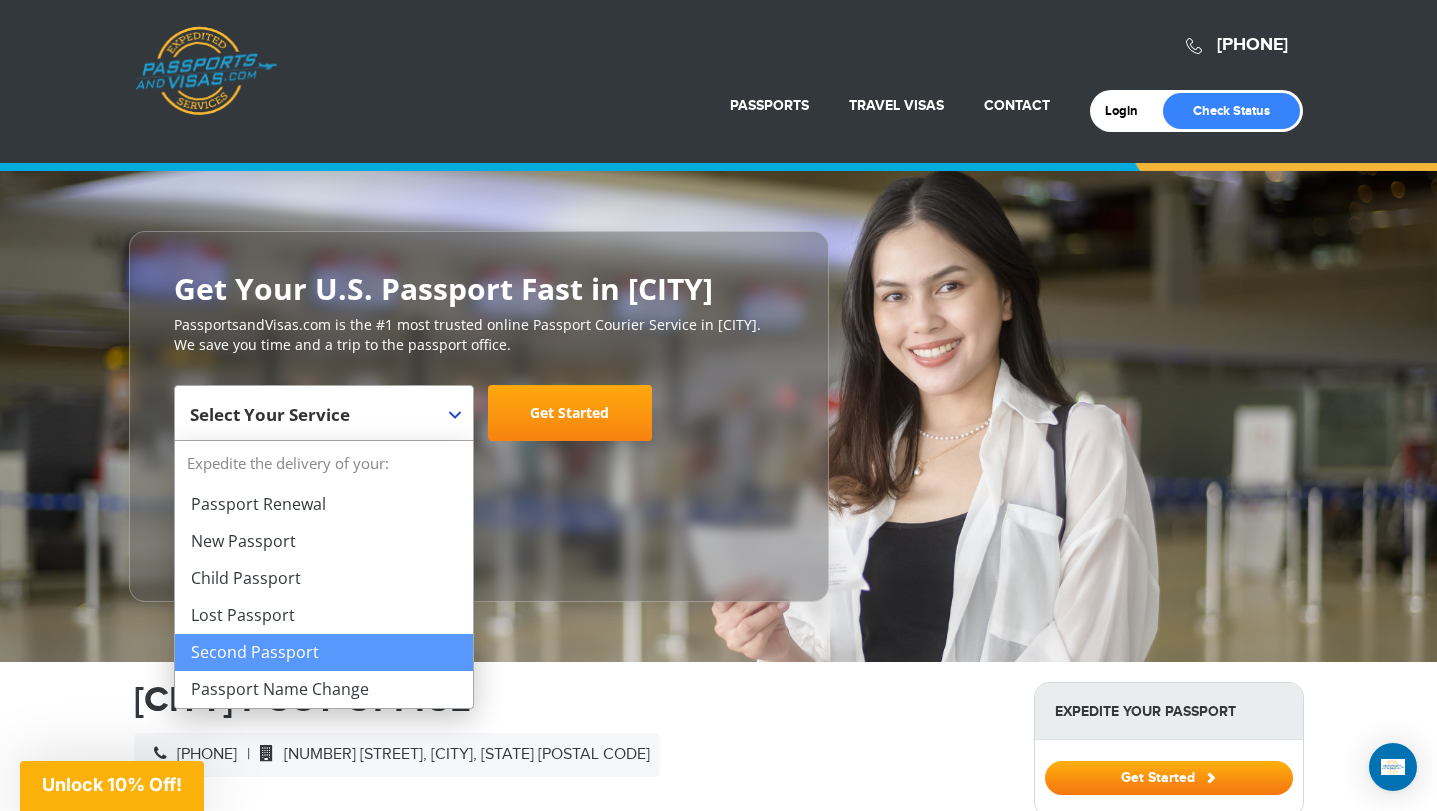 scroll, scrollTop: 100, scrollLeft: 0, axis: vertical 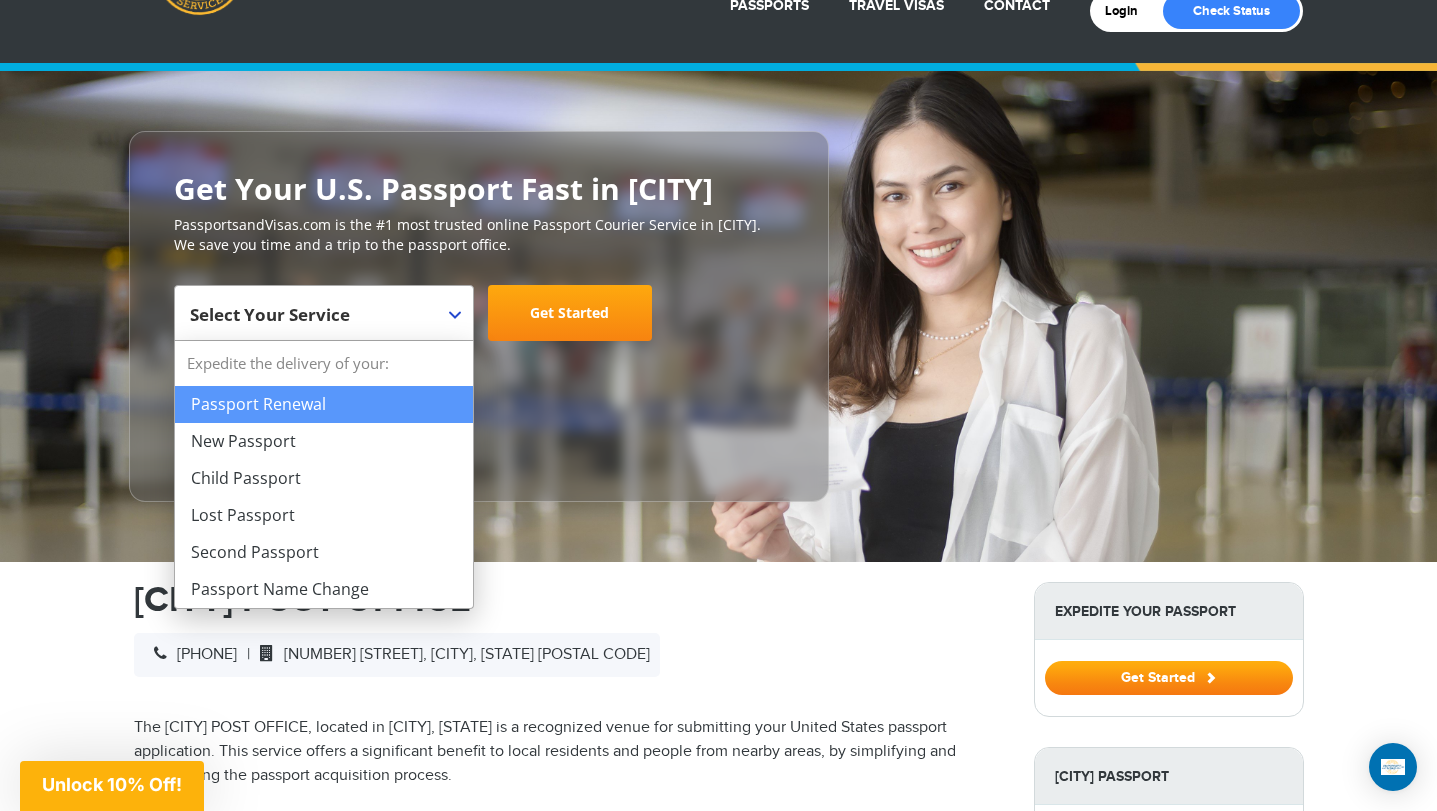 select on "**********" 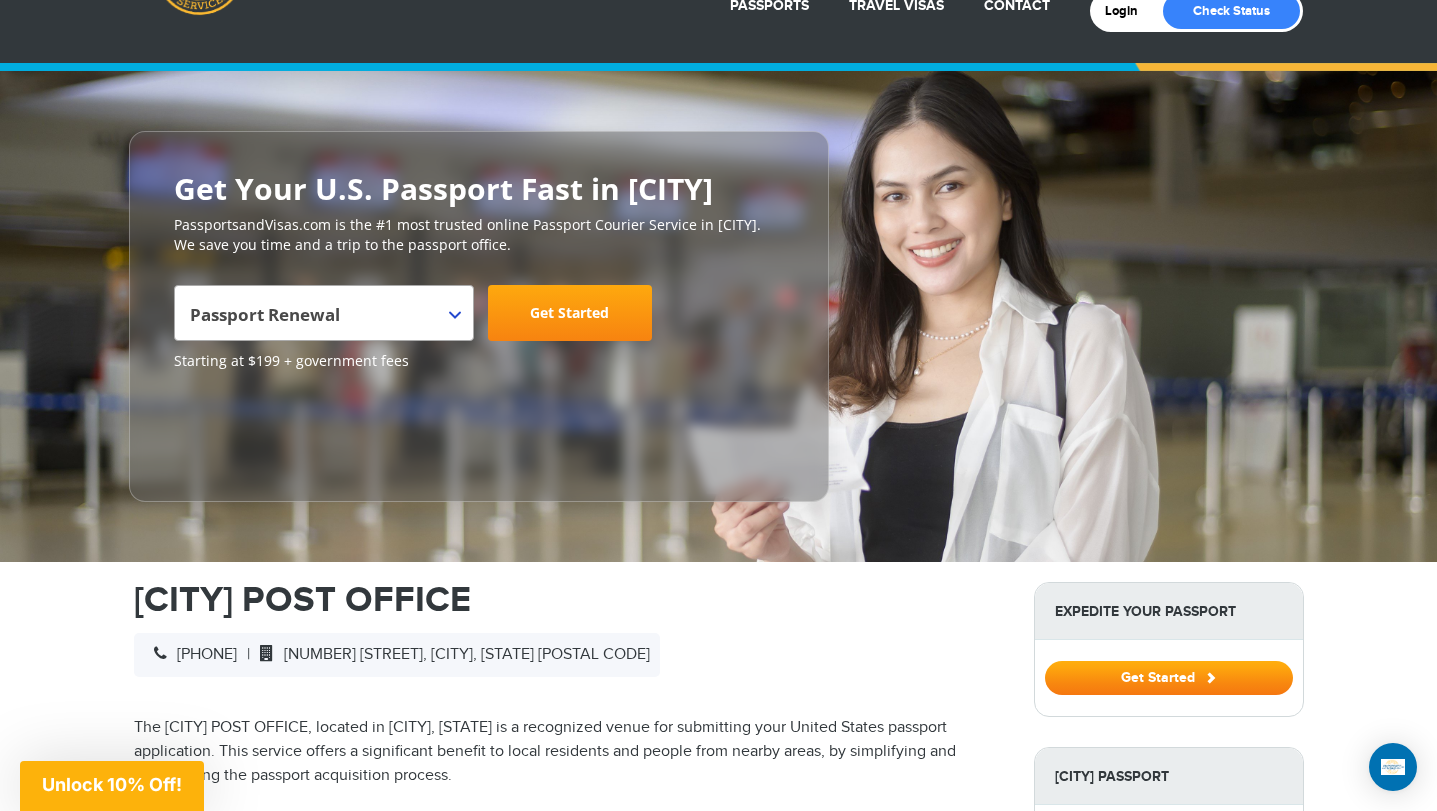click on "Get Started" at bounding box center [570, 313] 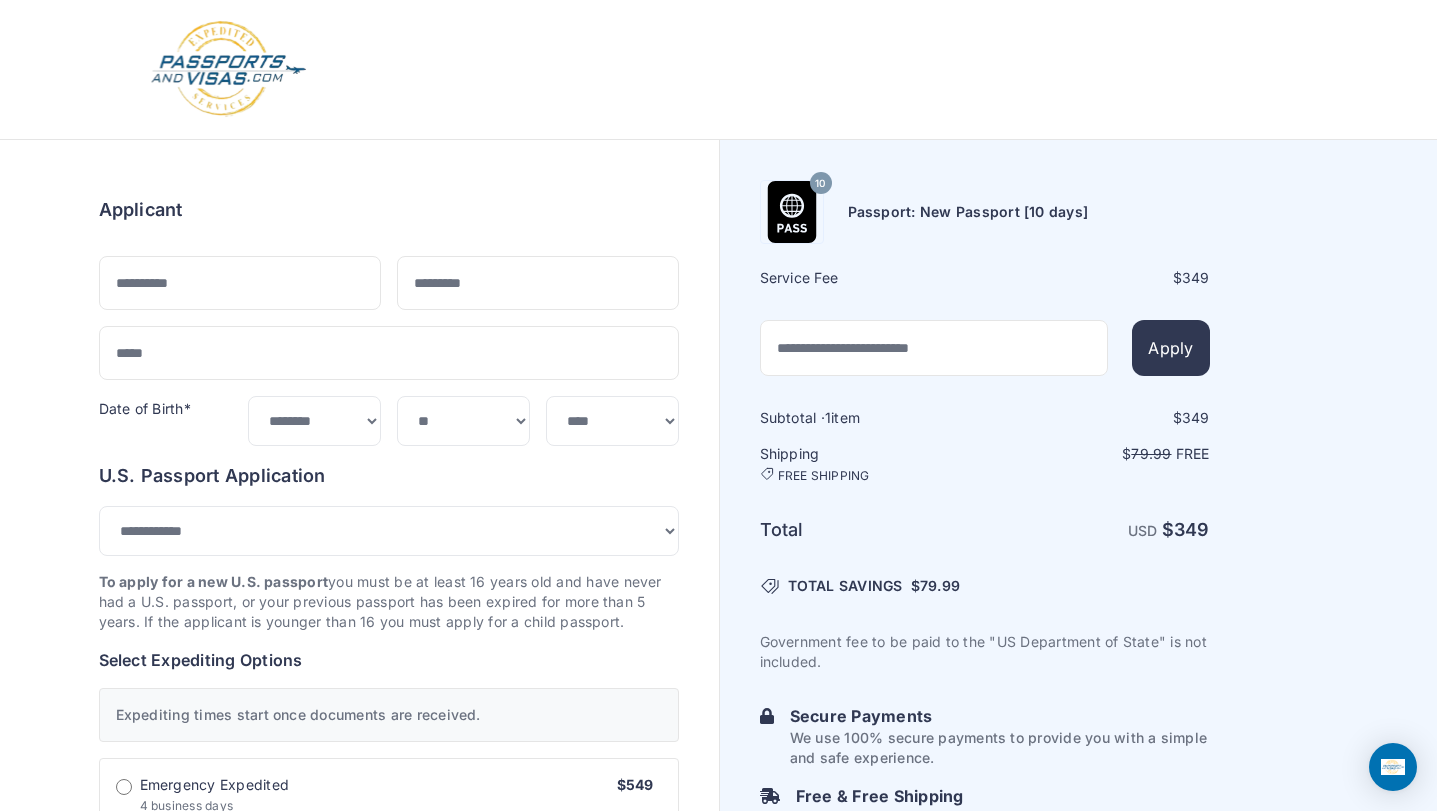 select on "***" 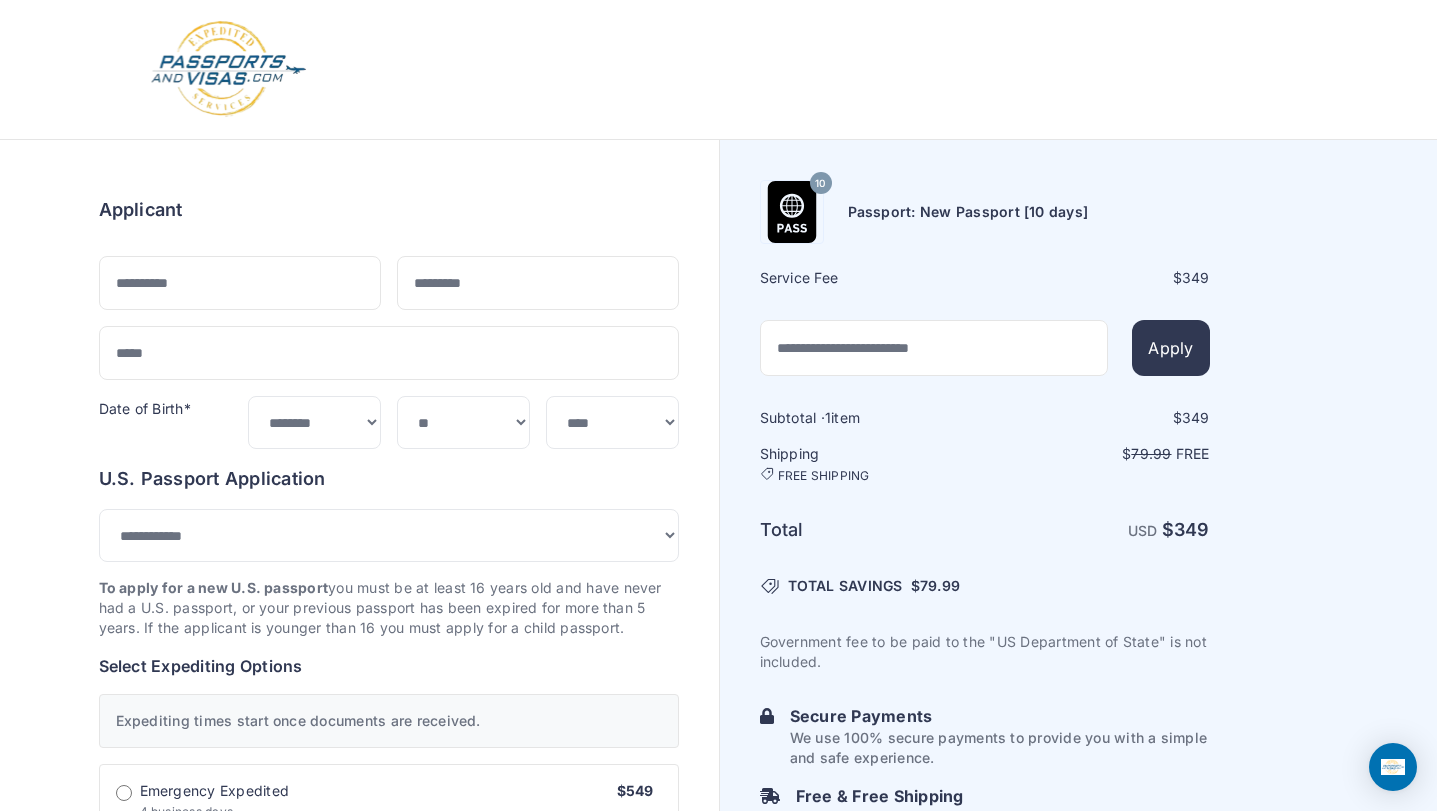 scroll, scrollTop: 0, scrollLeft: 0, axis: both 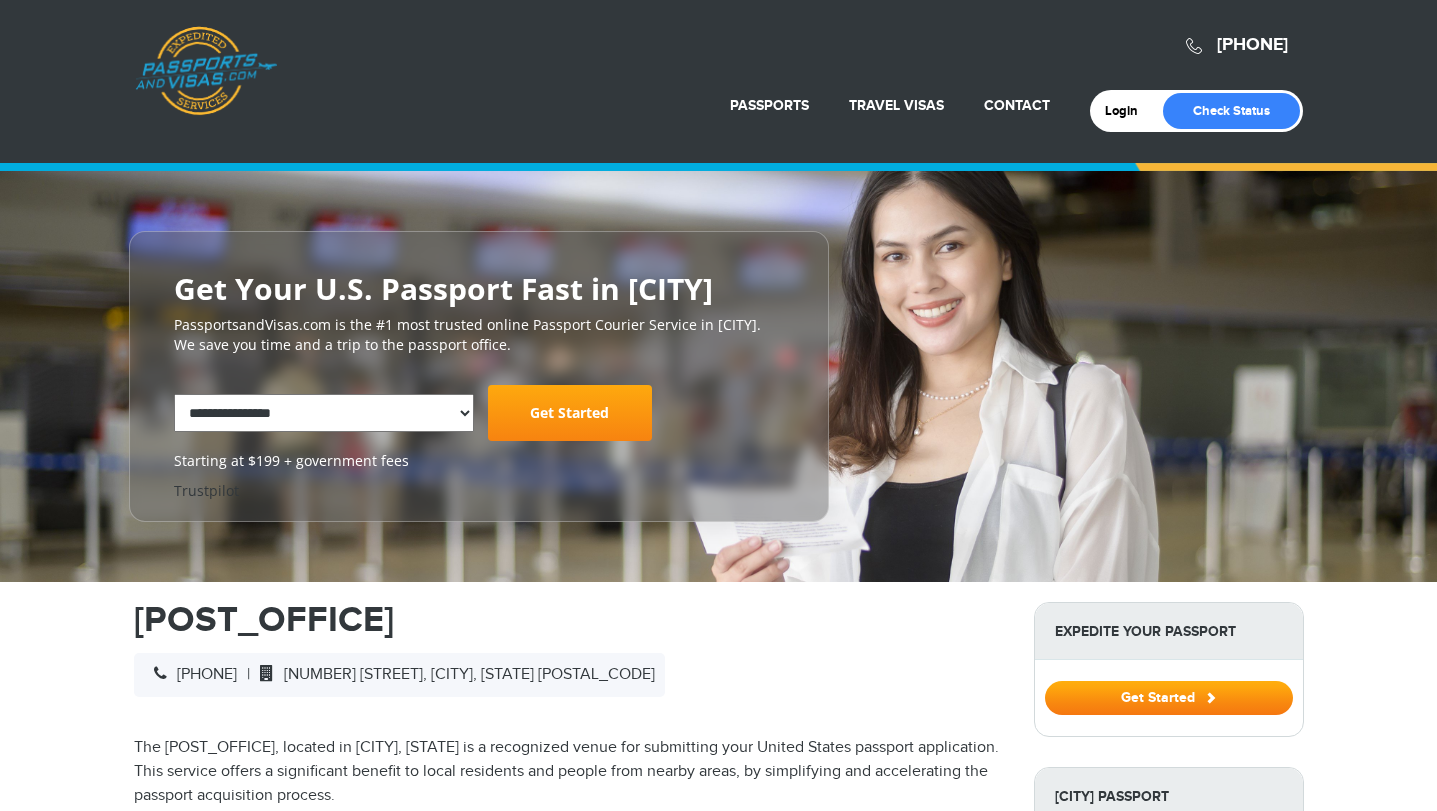 select on "**********" 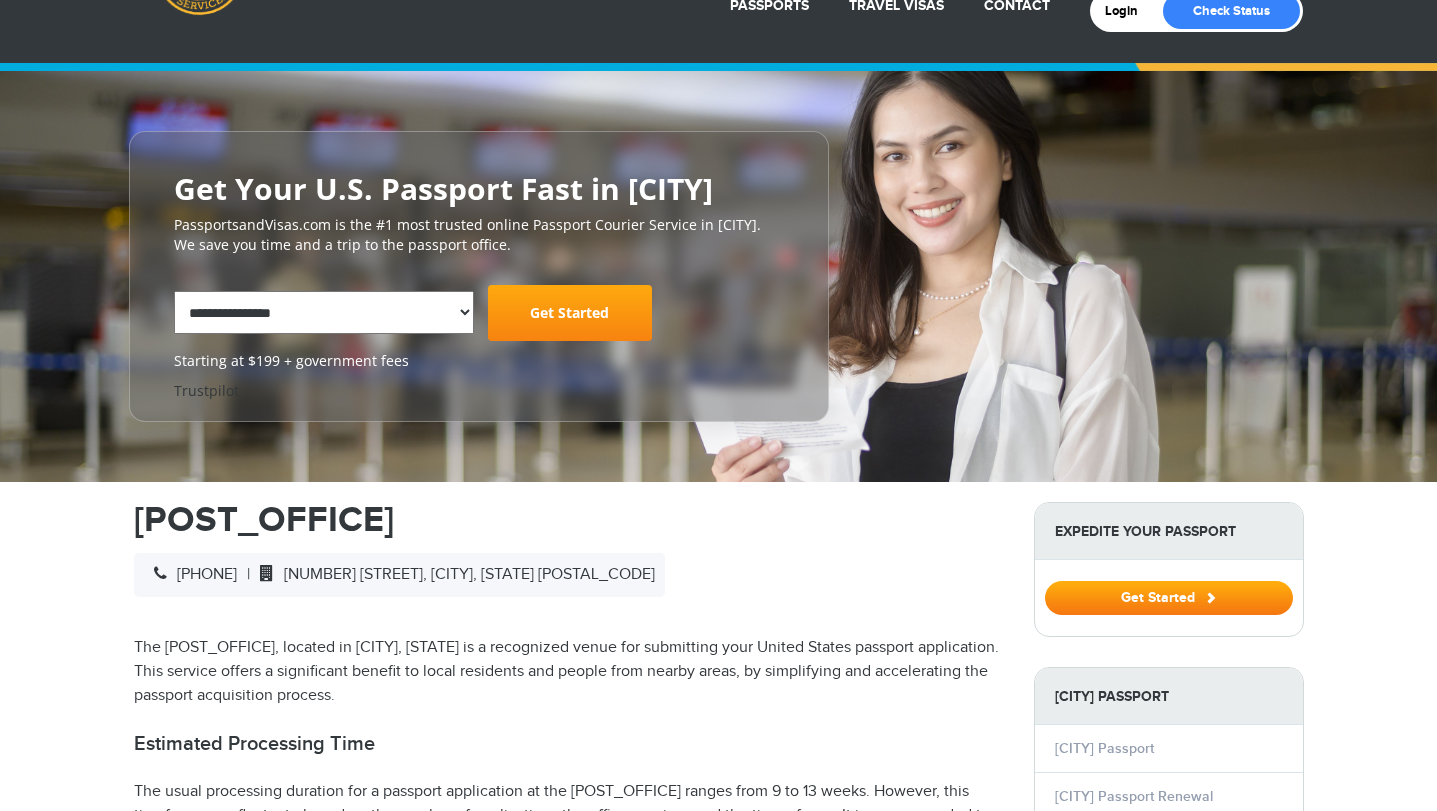 scroll, scrollTop: 100, scrollLeft: 0, axis: vertical 